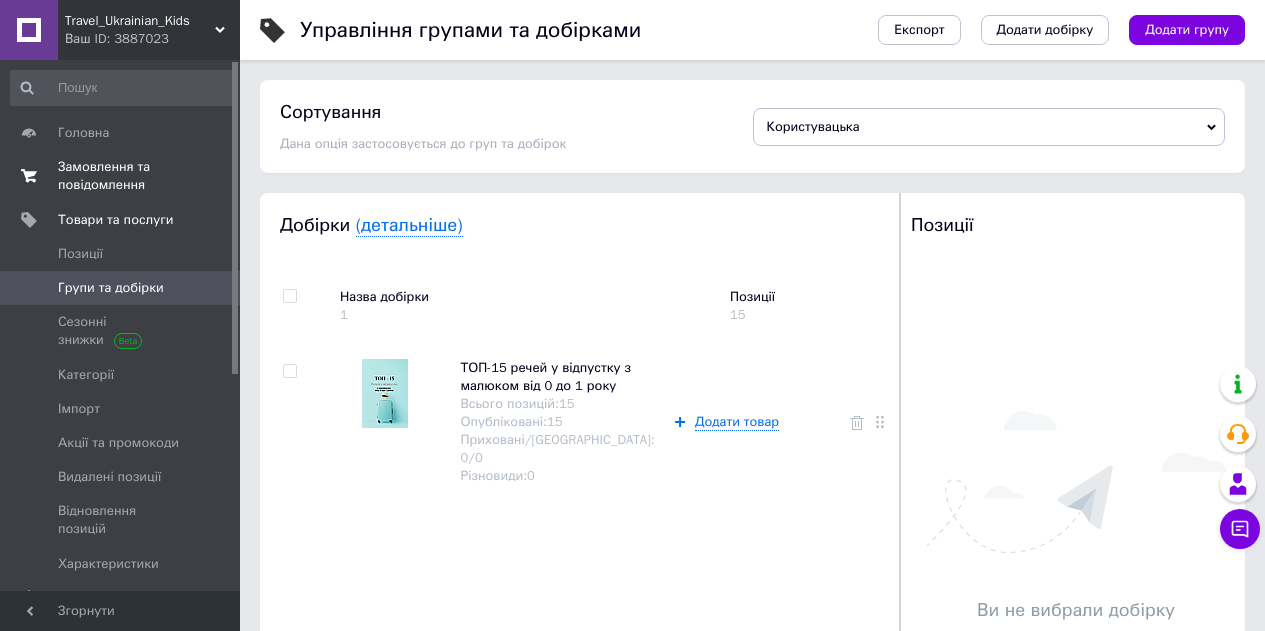 scroll, scrollTop: 733, scrollLeft: 0, axis: vertical 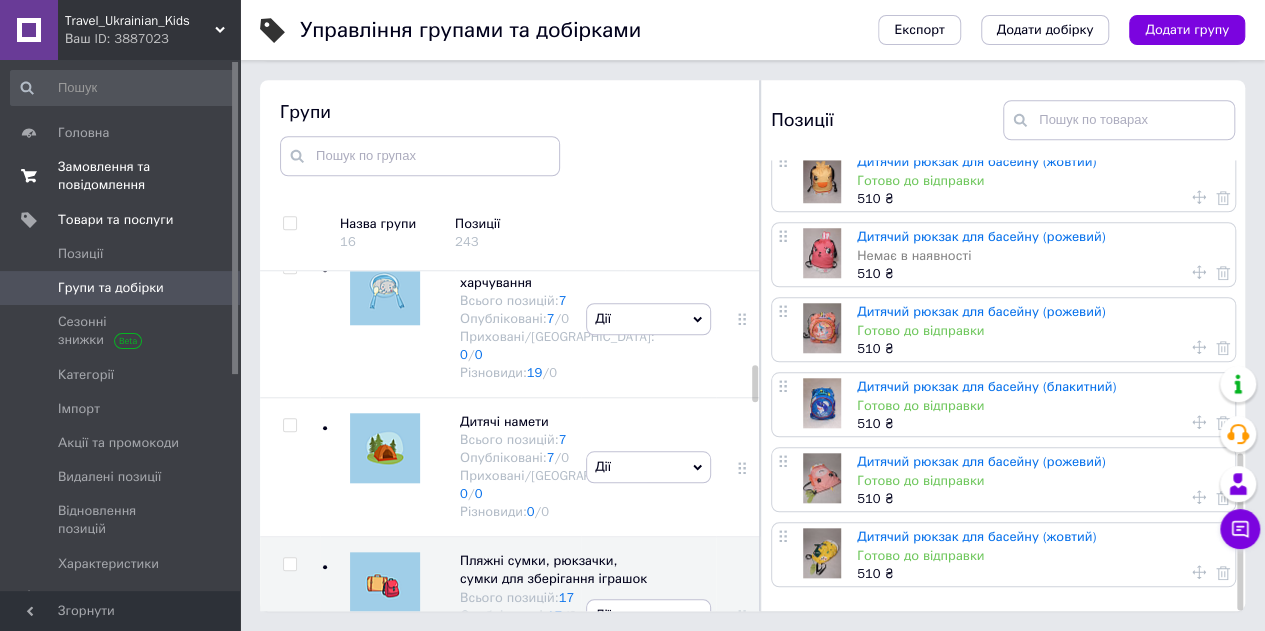 click on "Замовлення та повідомлення" at bounding box center [121, 176] 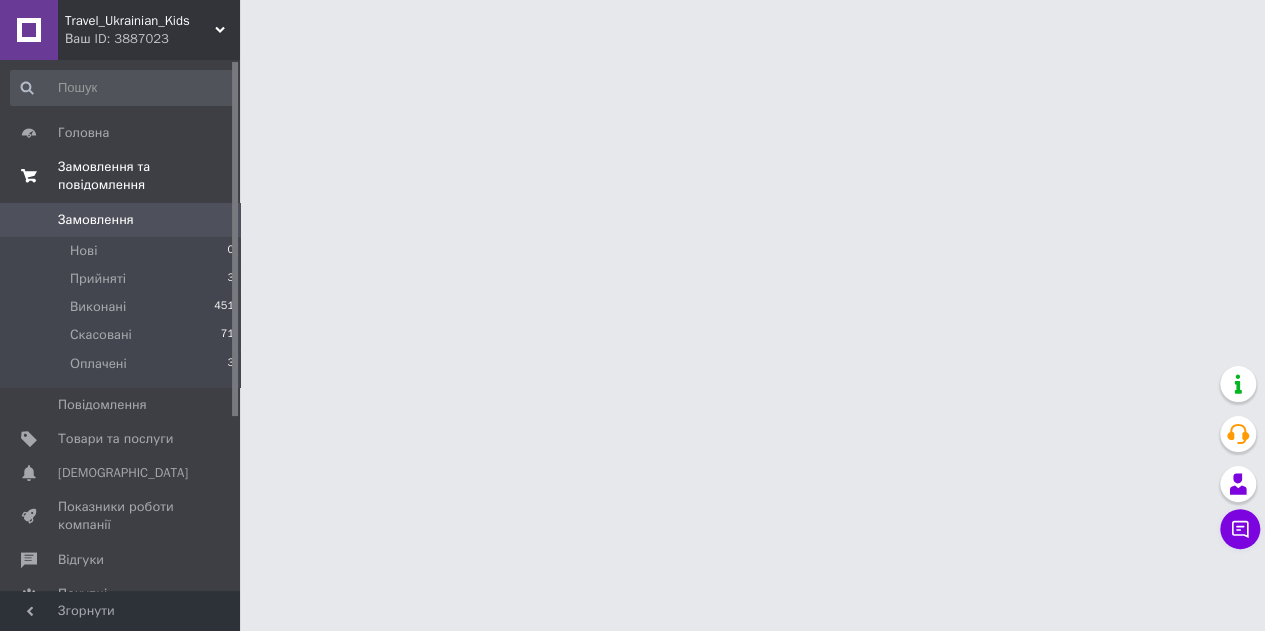 scroll, scrollTop: 0, scrollLeft: 0, axis: both 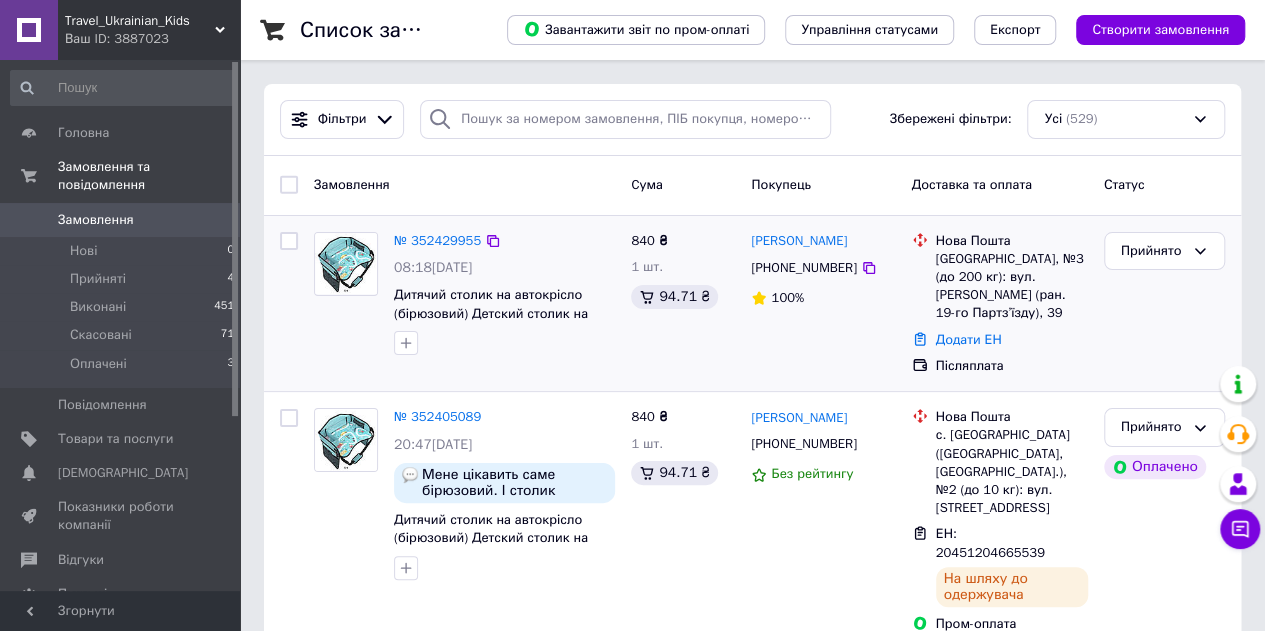 drag, startPoint x: 872, startPoint y: 243, endPoint x: 742, endPoint y: 248, distance: 130.09612 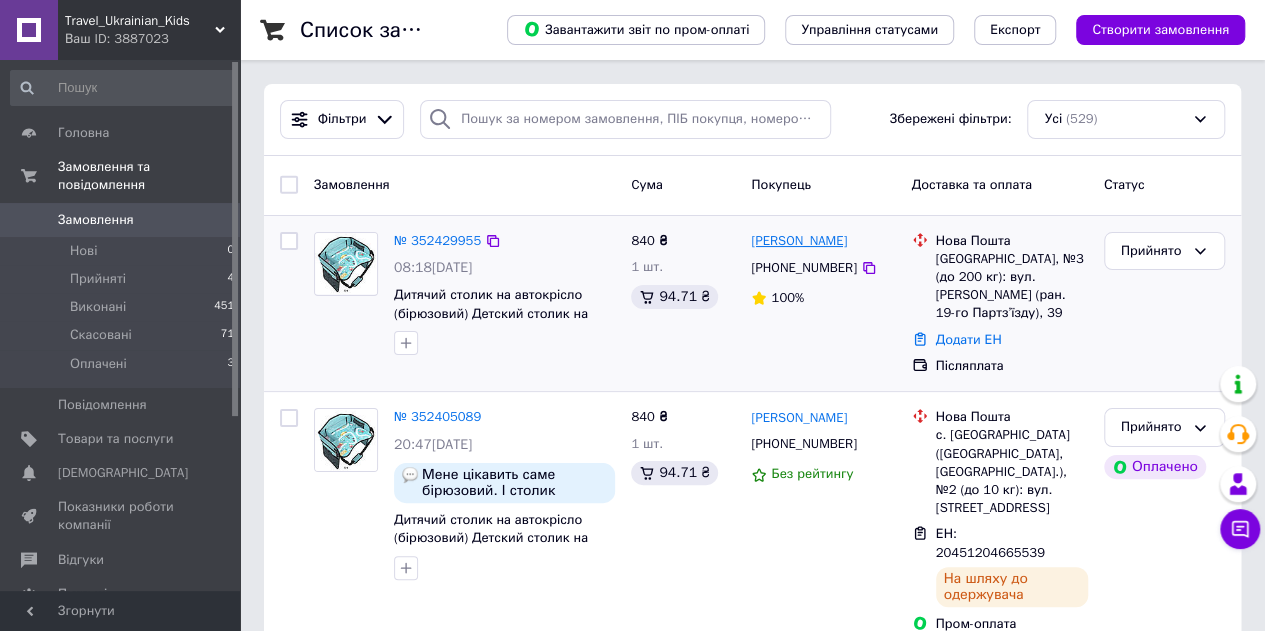 drag, startPoint x: 876, startPoint y: 241, endPoint x: 752, endPoint y: 247, distance: 124.14507 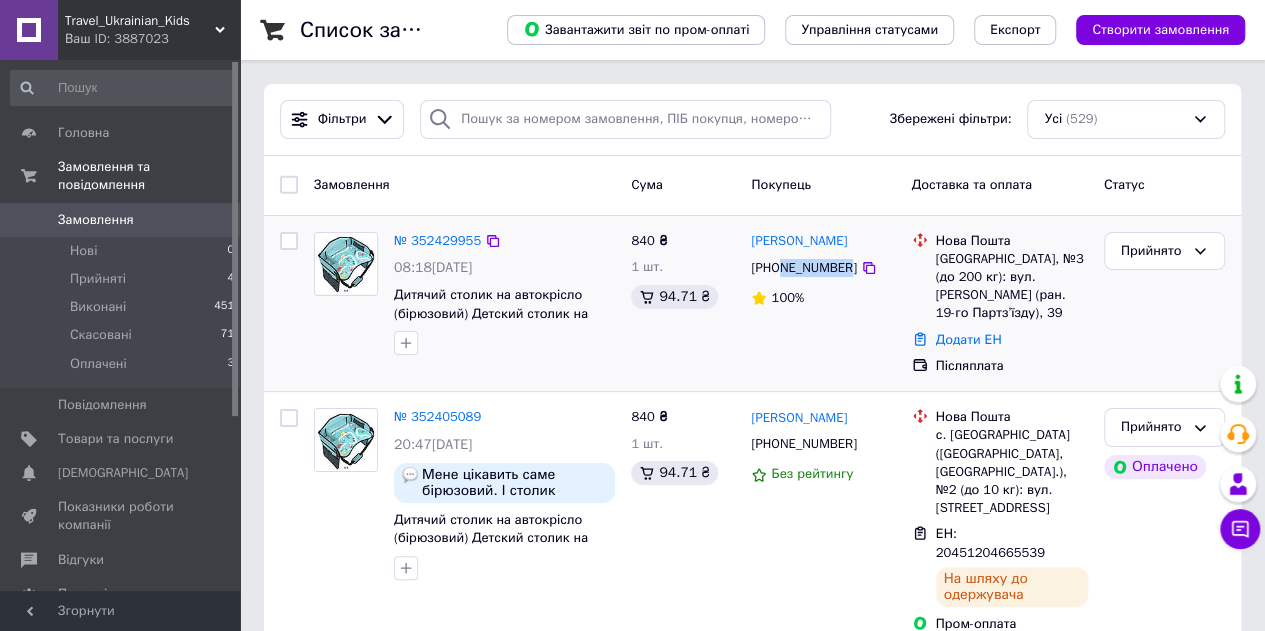 drag, startPoint x: 781, startPoint y: 270, endPoint x: 843, endPoint y: 274, distance: 62.1289 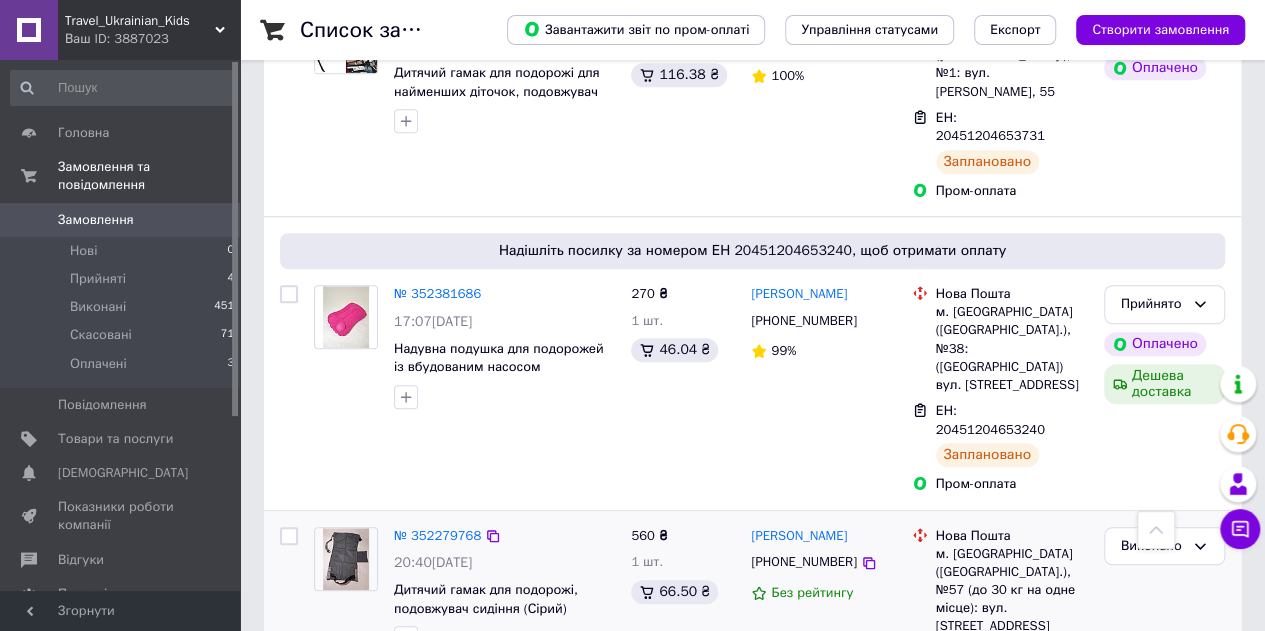 scroll, scrollTop: 700, scrollLeft: 0, axis: vertical 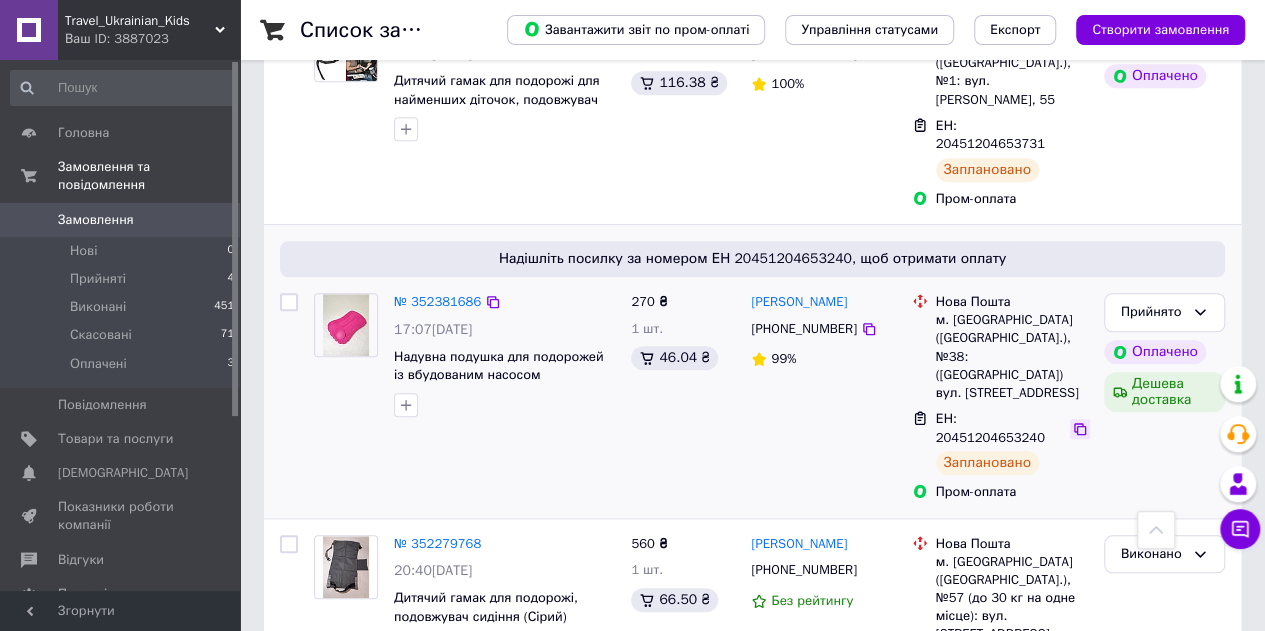 click 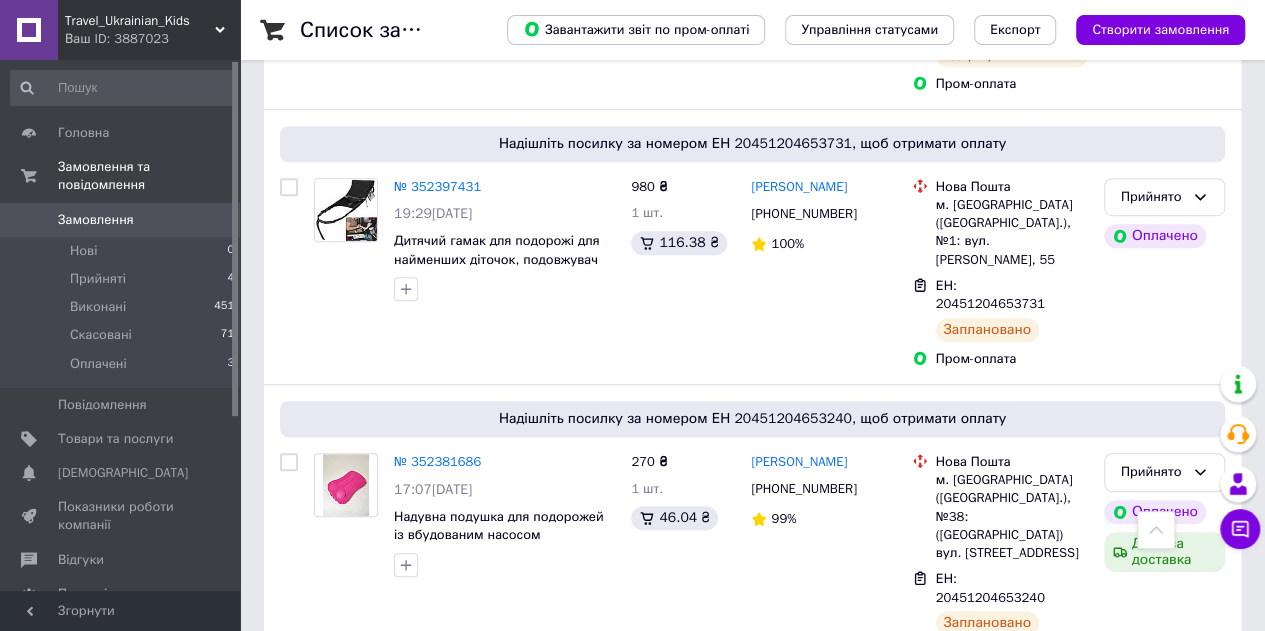 scroll, scrollTop: 400, scrollLeft: 0, axis: vertical 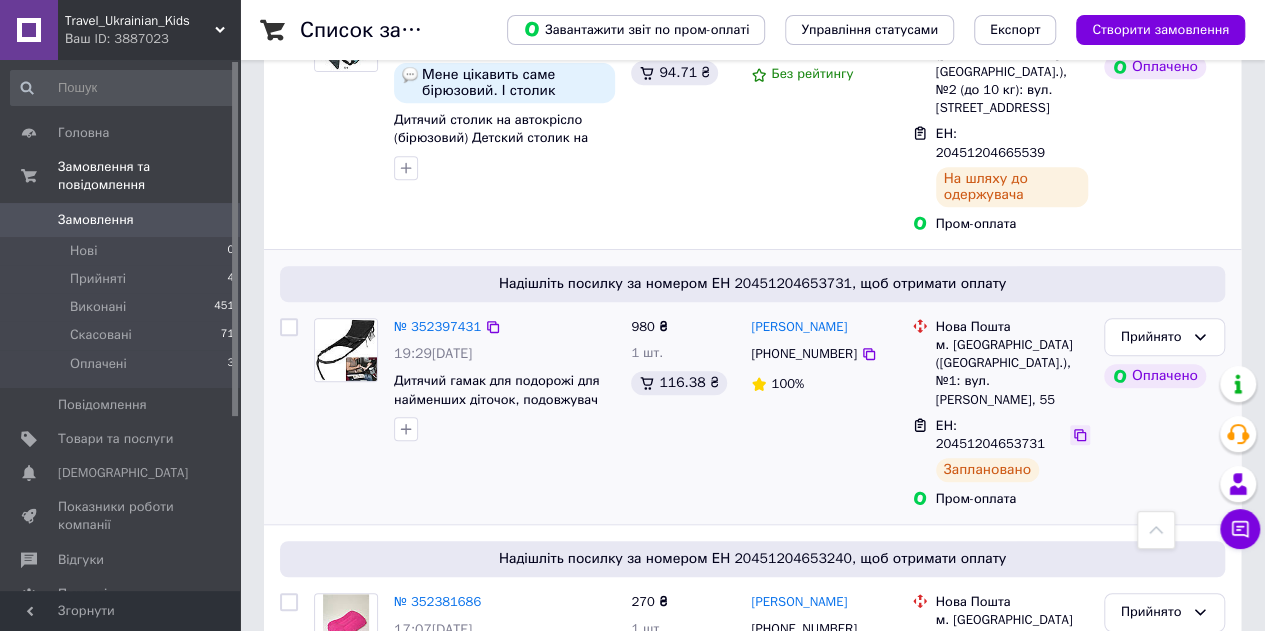 click 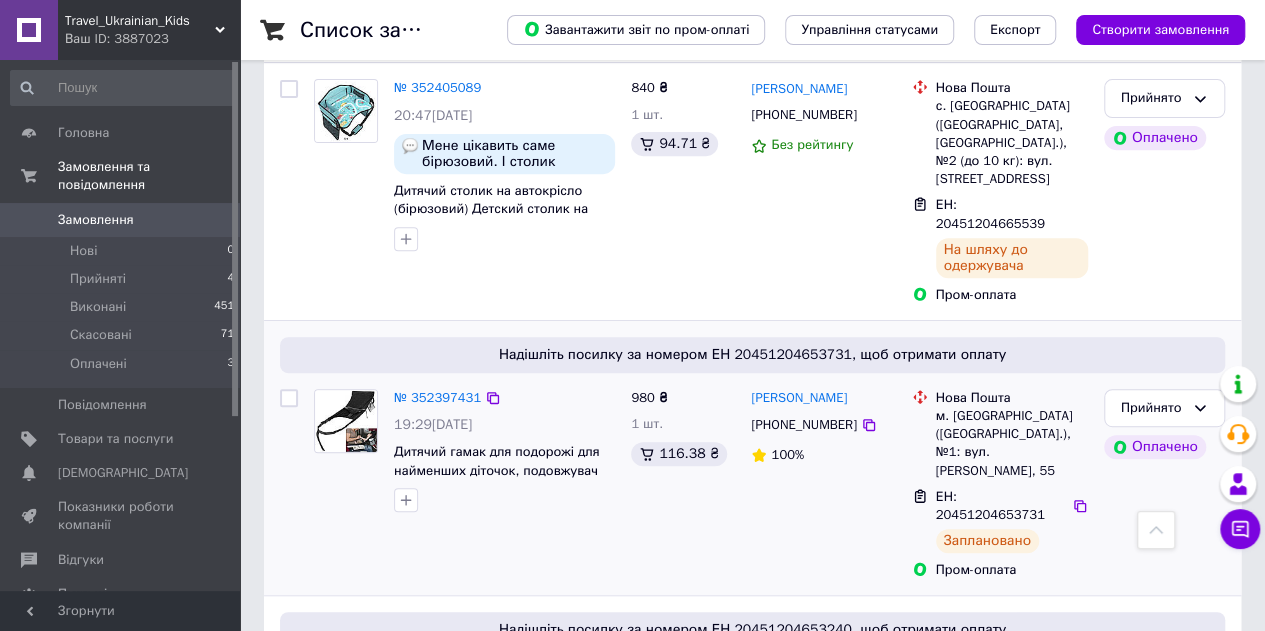 scroll, scrollTop: 300, scrollLeft: 0, axis: vertical 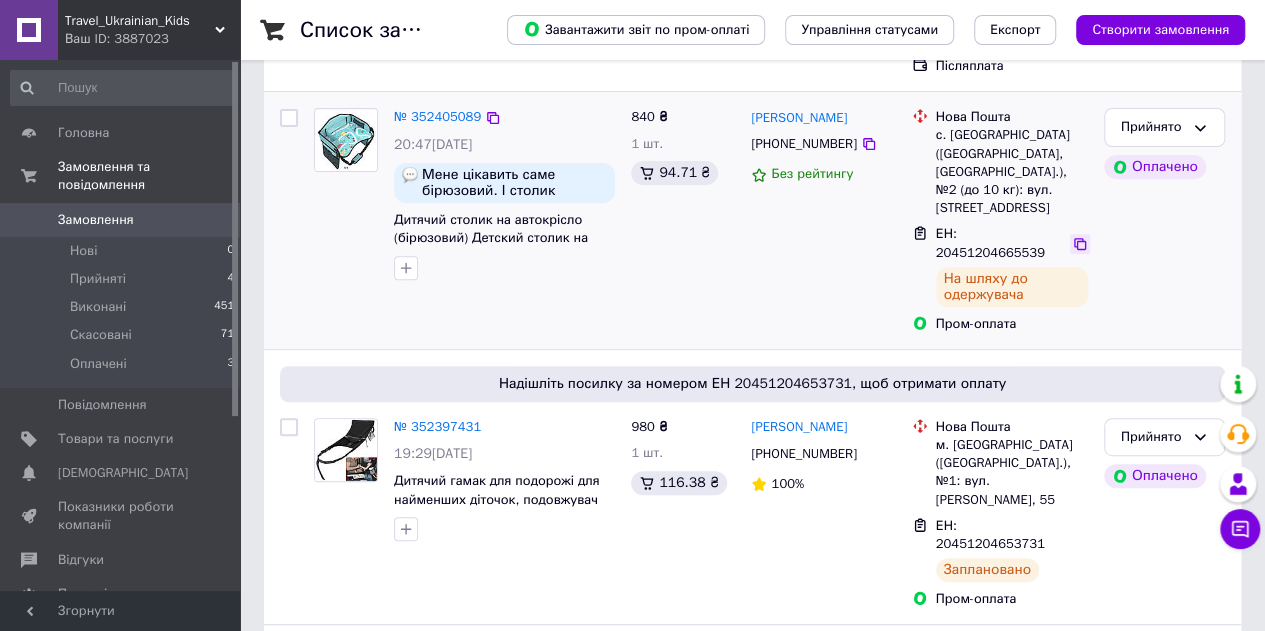click 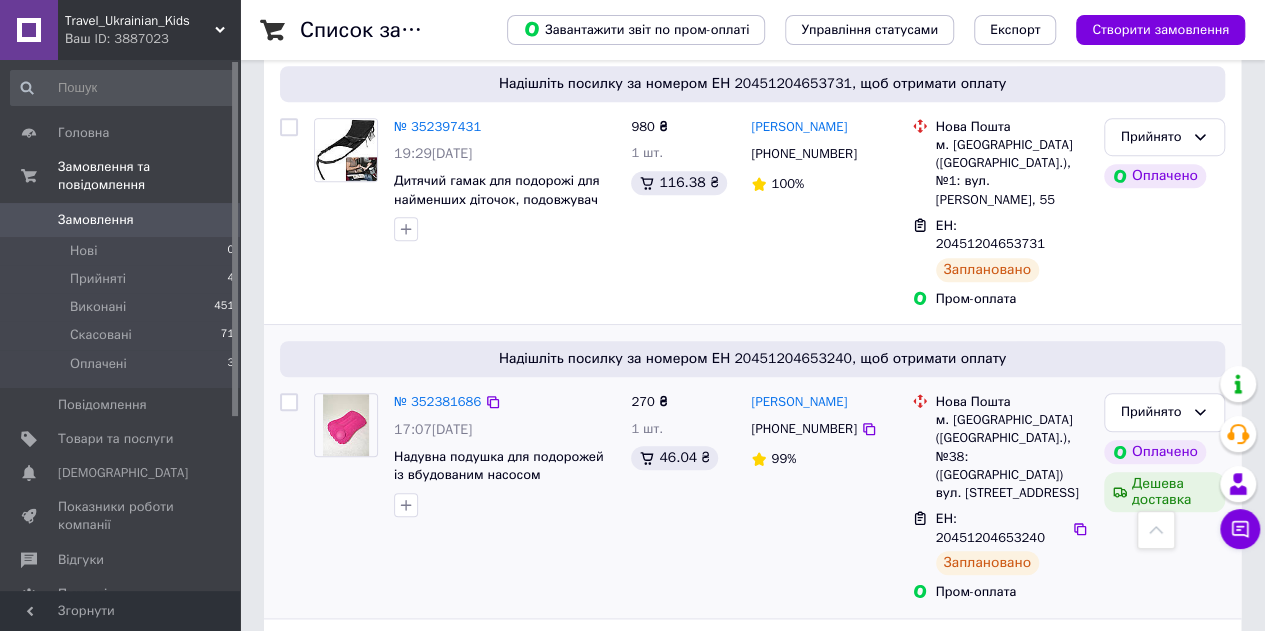 scroll, scrollTop: 600, scrollLeft: 0, axis: vertical 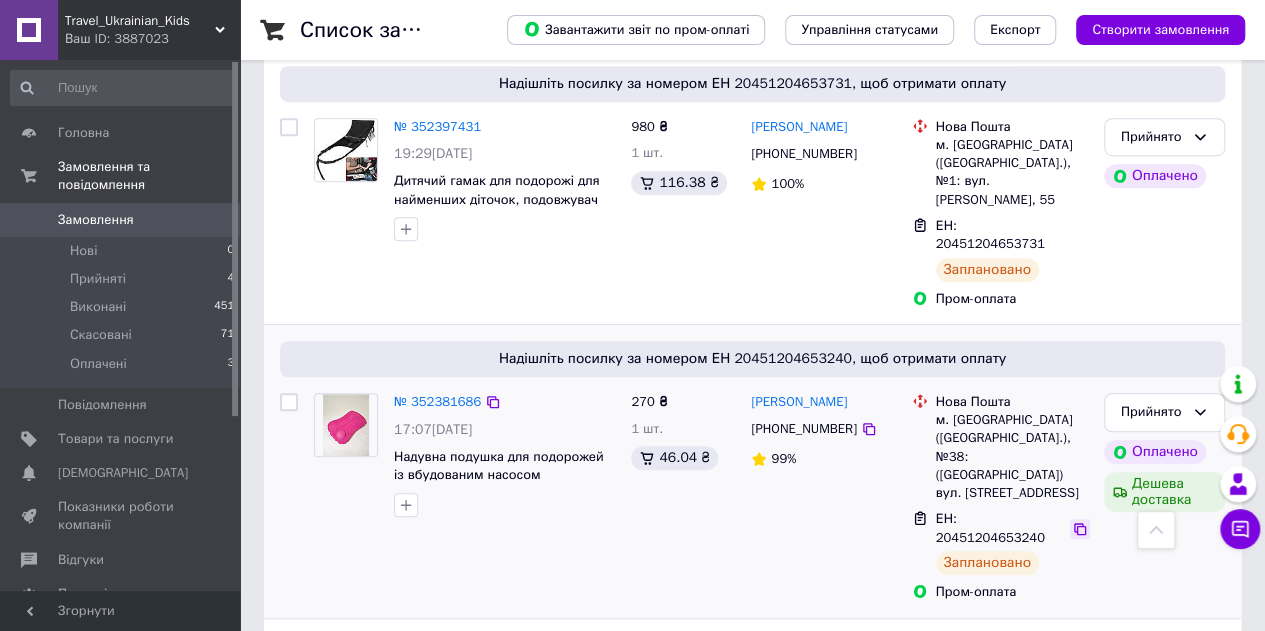 click 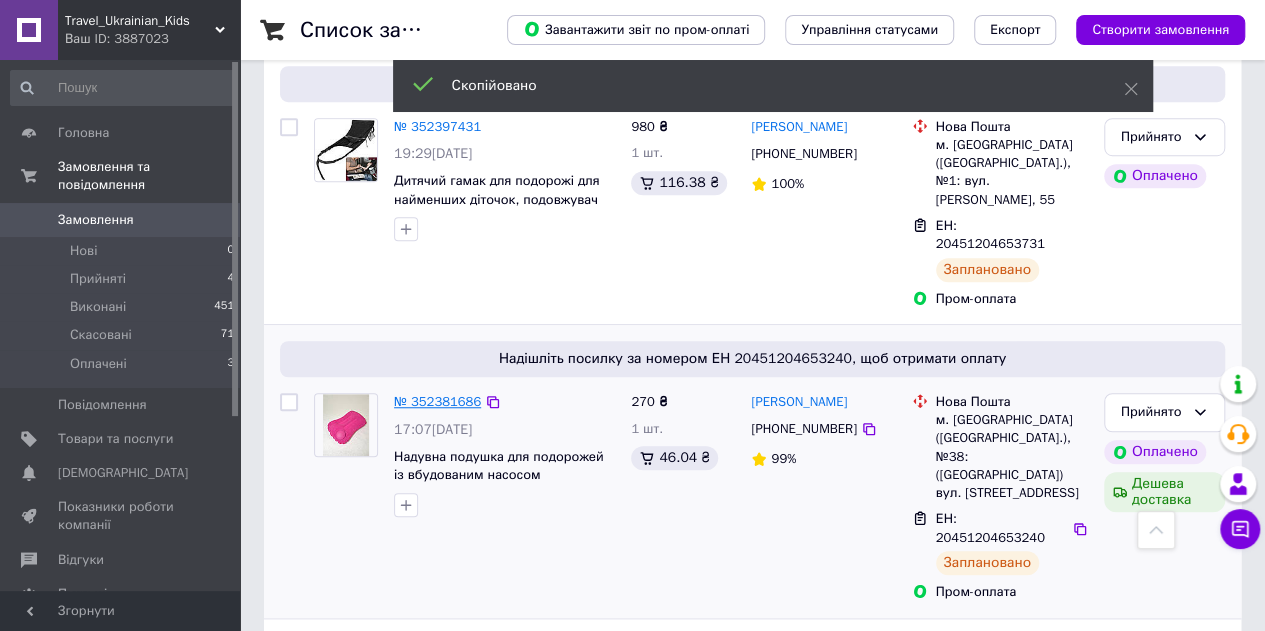 click on "№ 352381686" at bounding box center [437, 401] 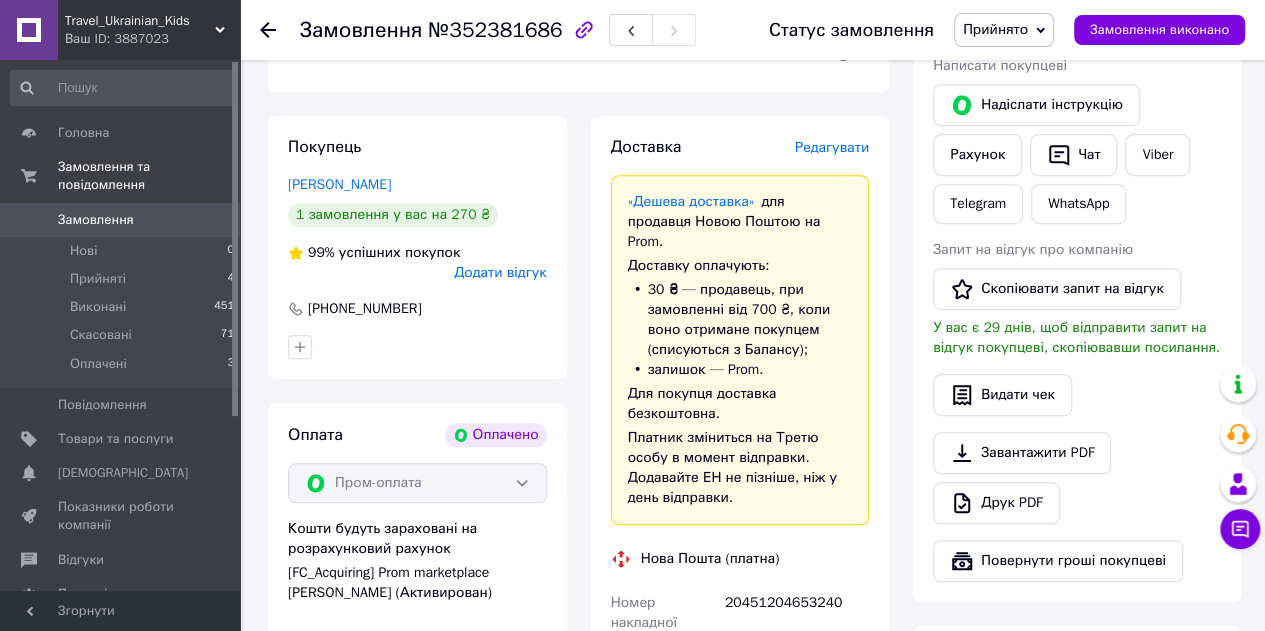 scroll, scrollTop: 400, scrollLeft: 0, axis: vertical 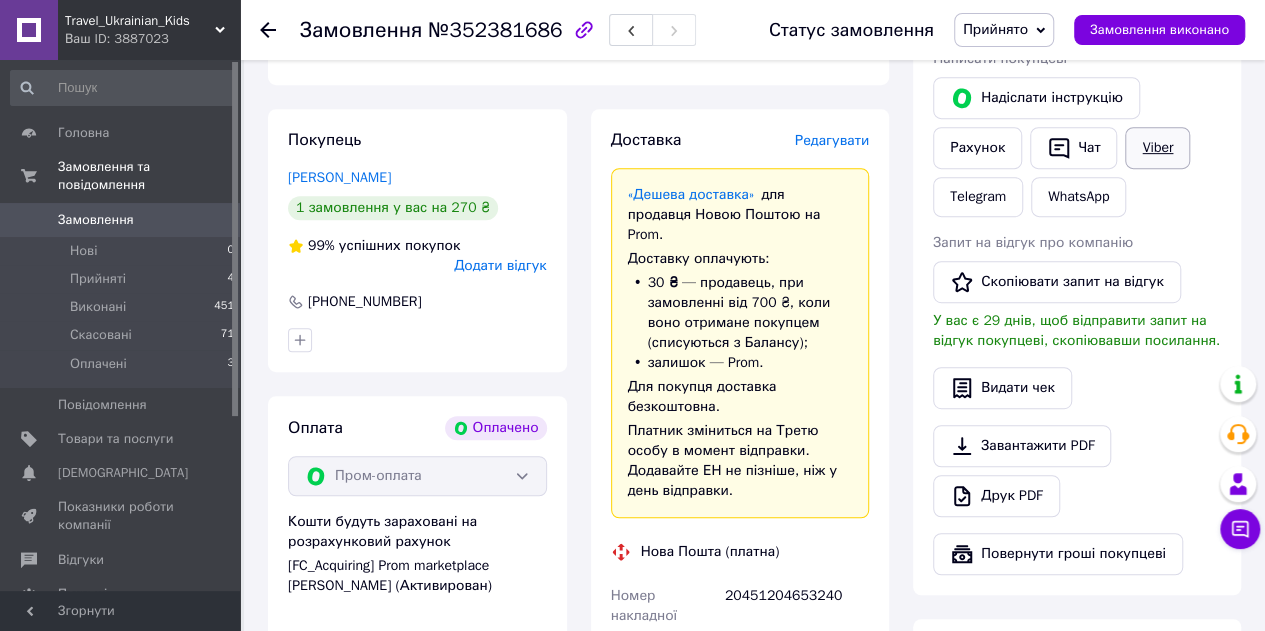 click on "Viber" at bounding box center [1157, 148] 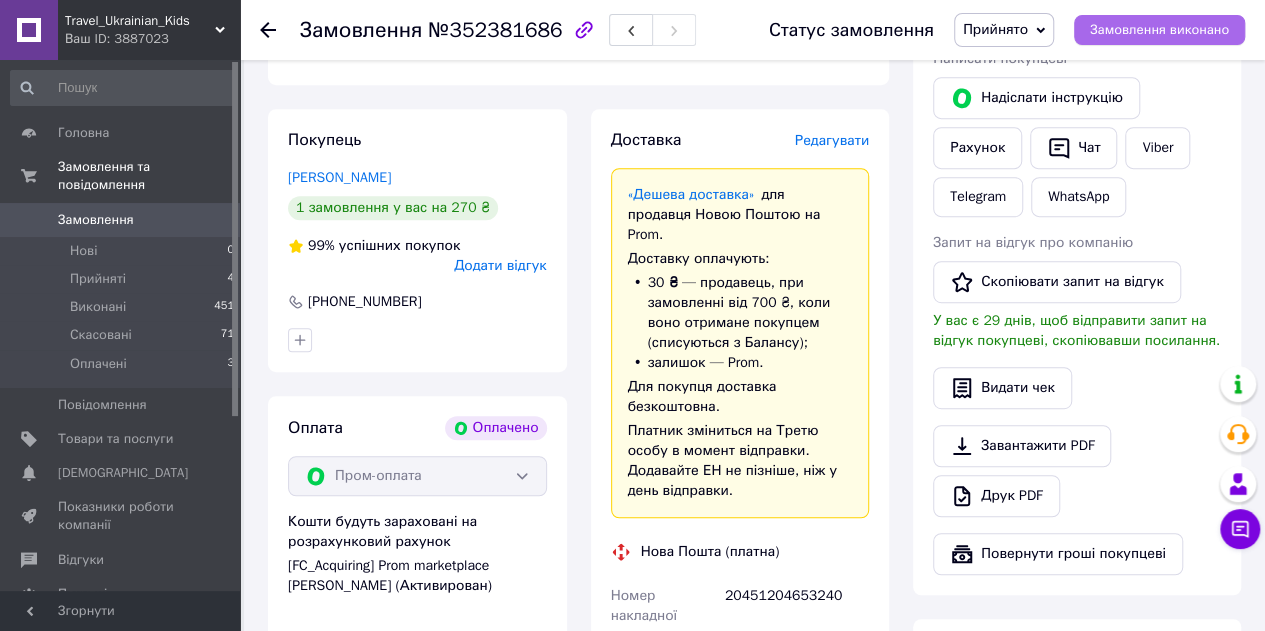 click on "Замовлення виконано" at bounding box center (1159, 30) 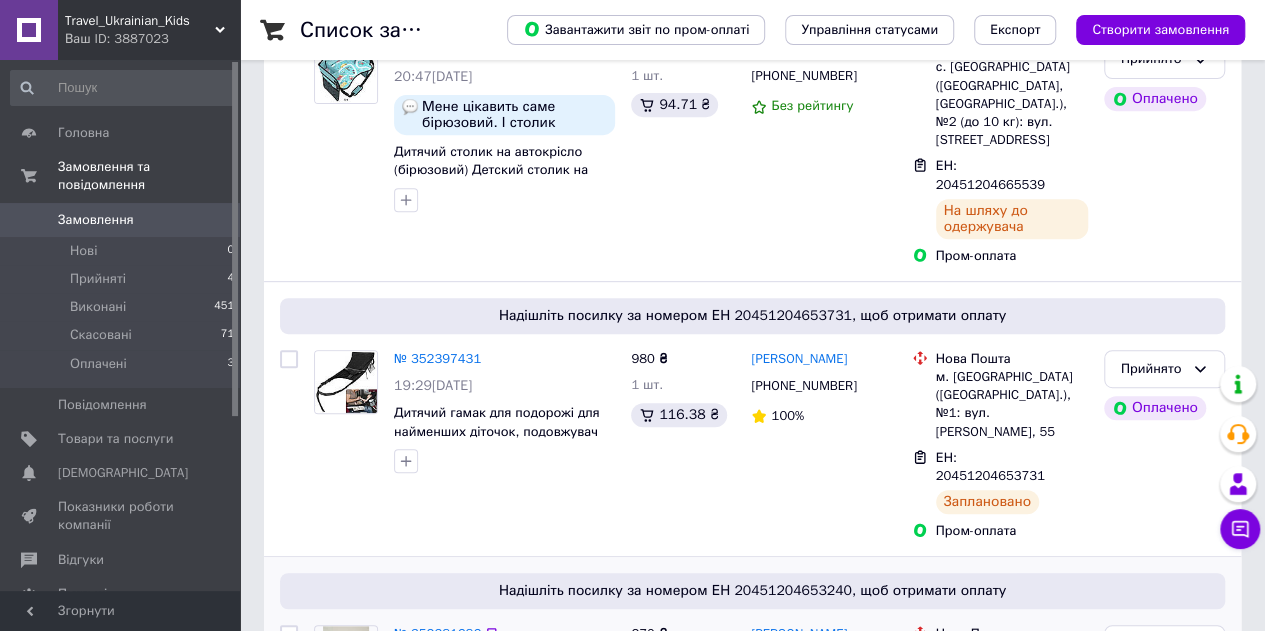 scroll, scrollTop: 400, scrollLeft: 0, axis: vertical 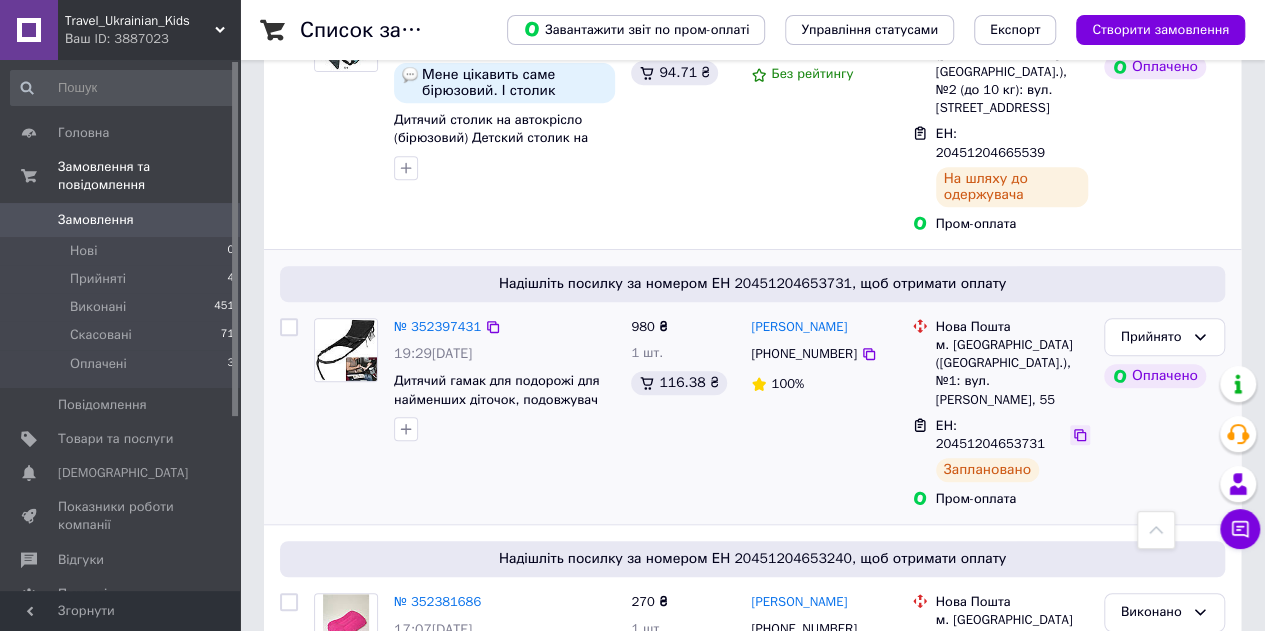 click 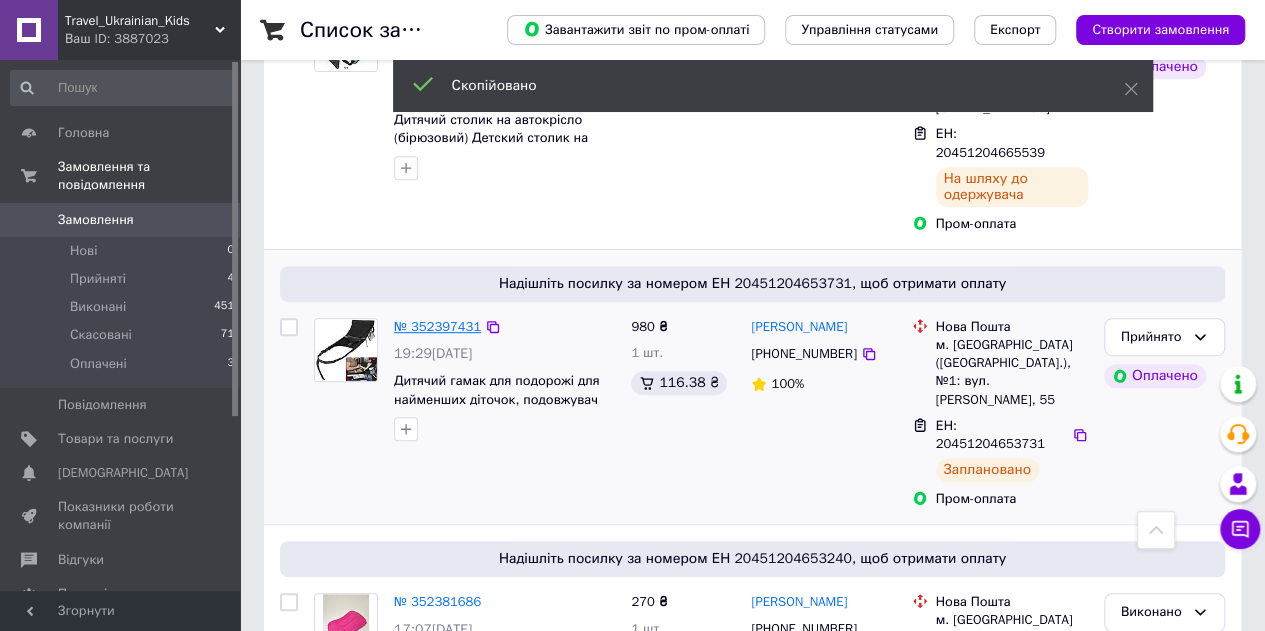 click on "№ 352397431" at bounding box center [437, 326] 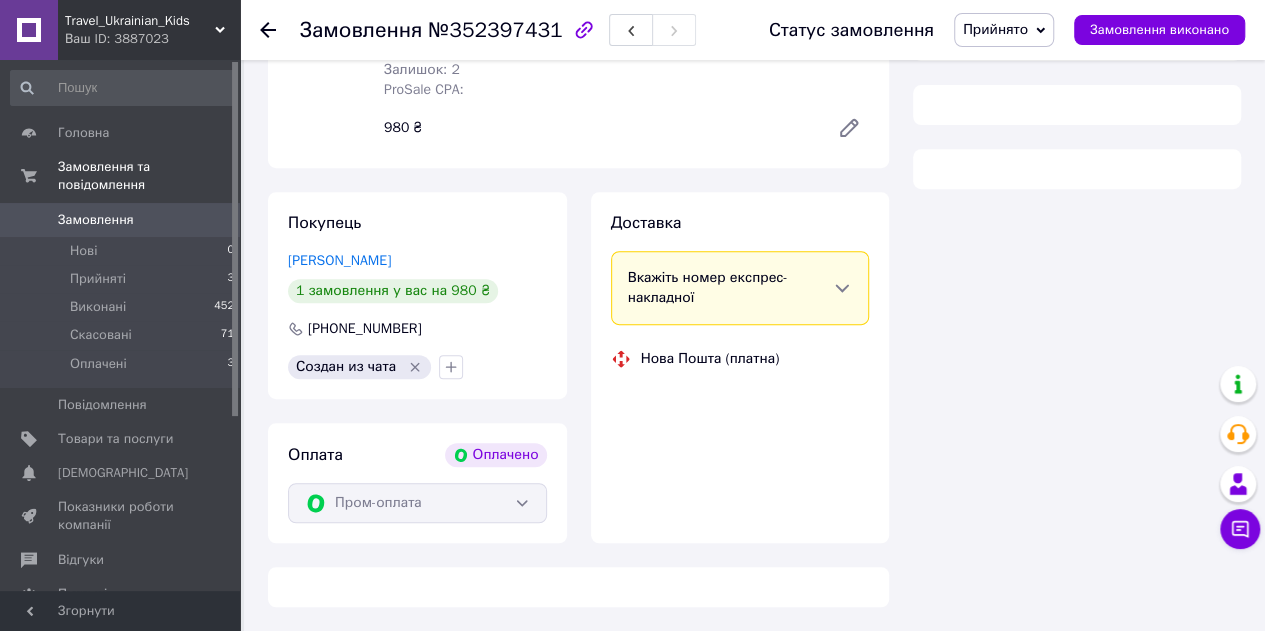 scroll, scrollTop: 400, scrollLeft: 0, axis: vertical 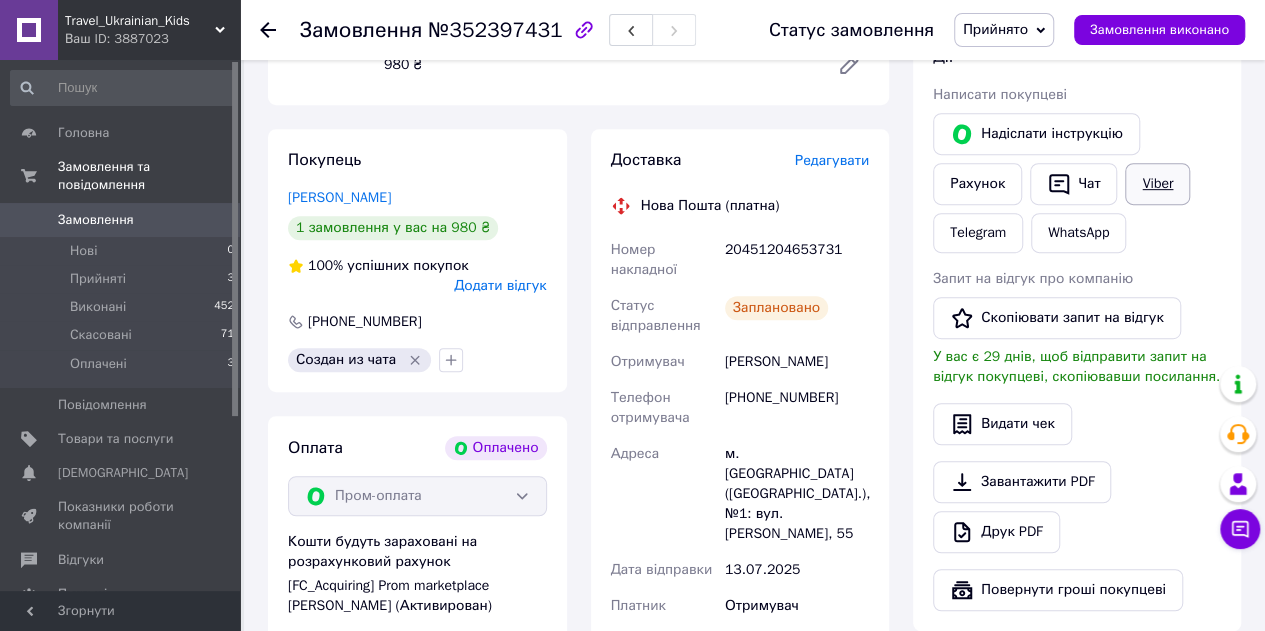 click on "Viber" at bounding box center [1157, 184] 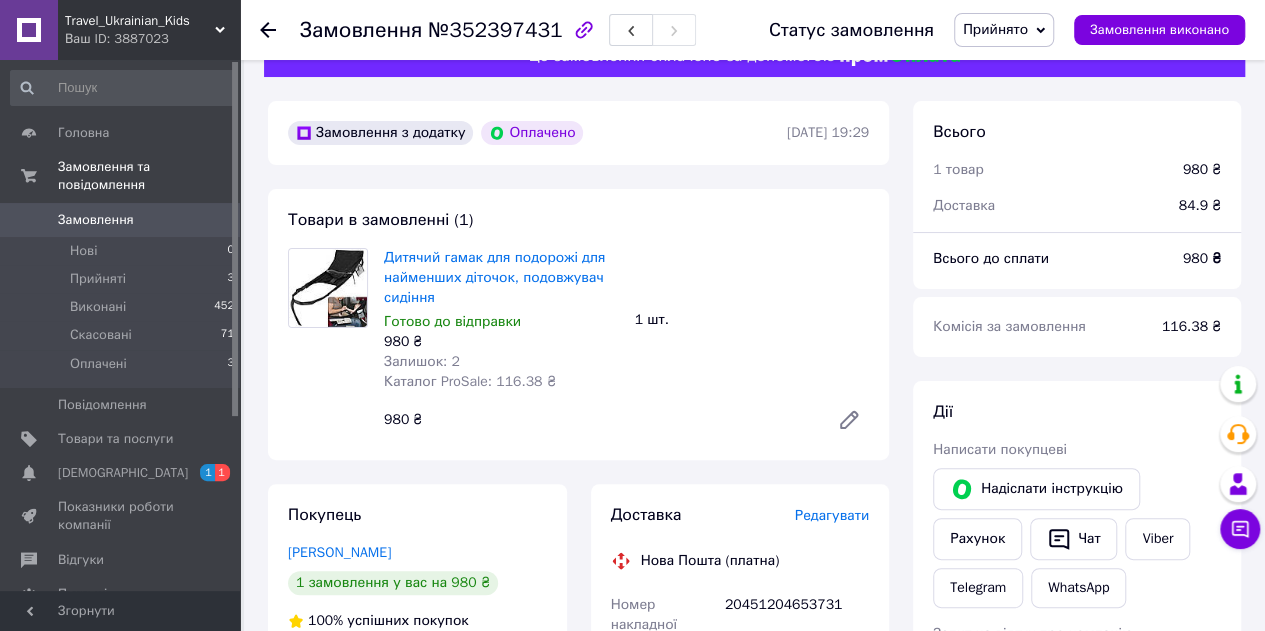 scroll, scrollTop: 0, scrollLeft: 0, axis: both 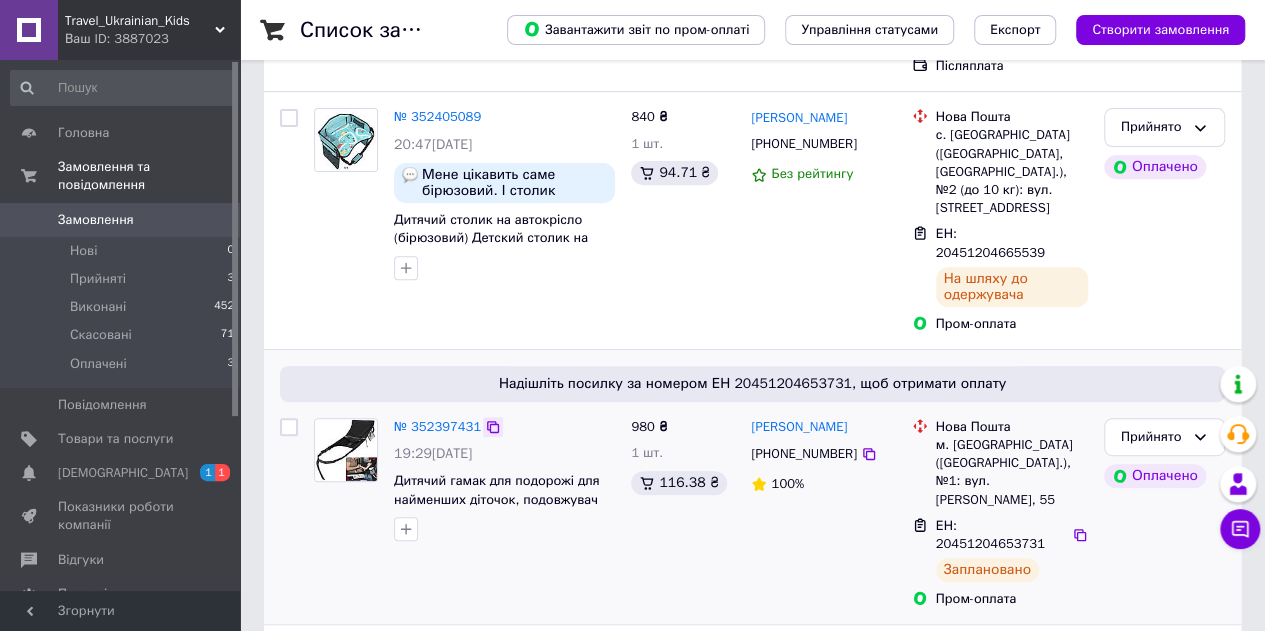 click 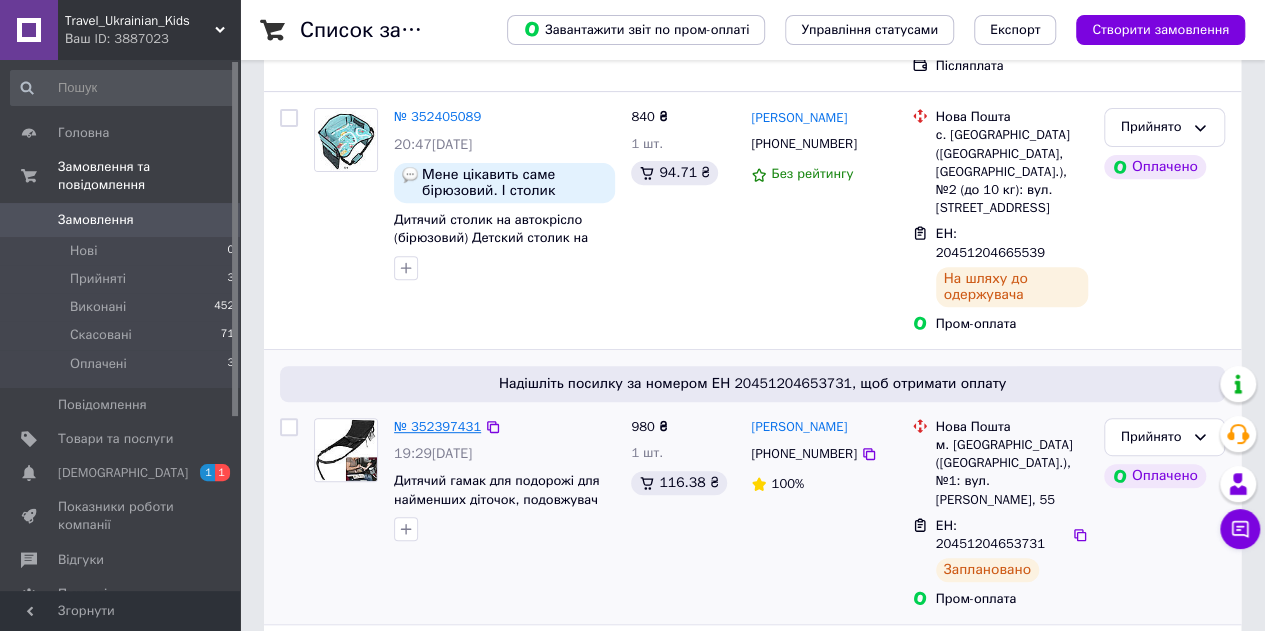 click on "№ 352397431" at bounding box center [437, 426] 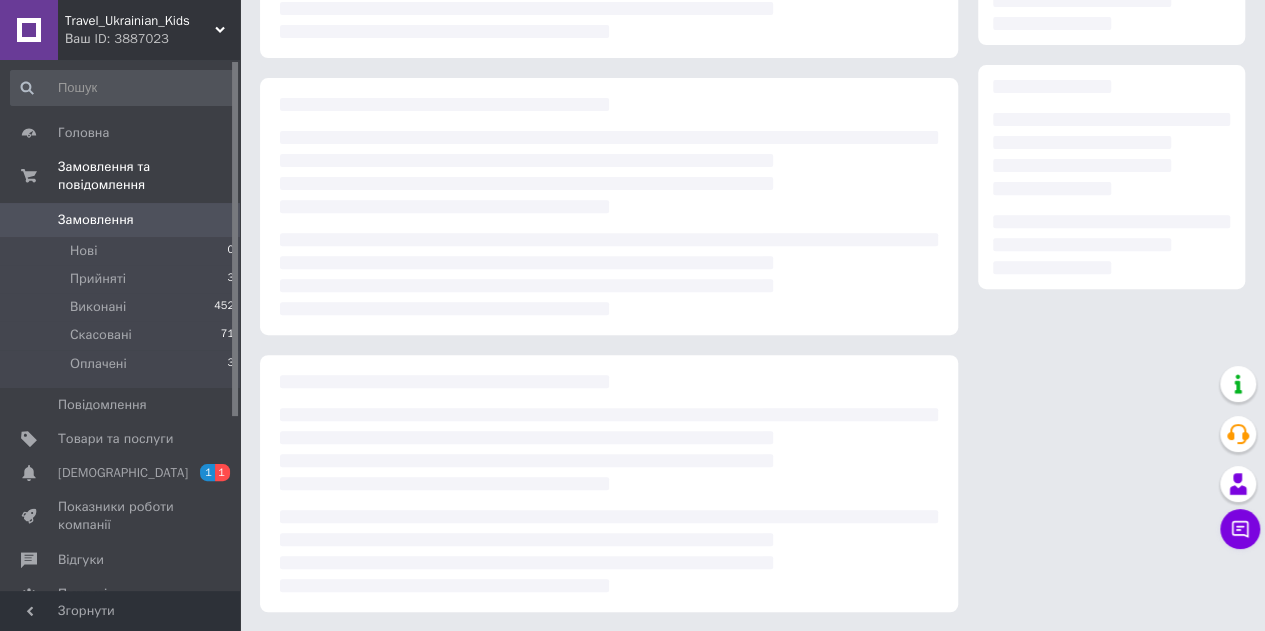 scroll, scrollTop: 300, scrollLeft: 0, axis: vertical 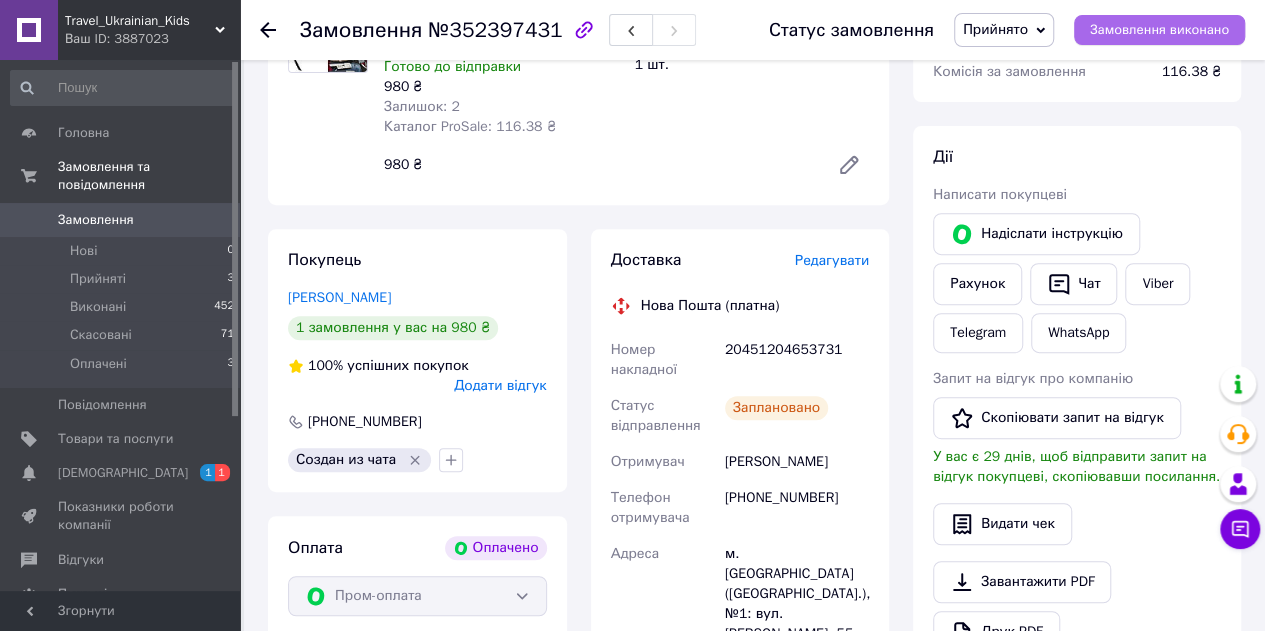 click on "Замовлення виконано" at bounding box center (1159, 30) 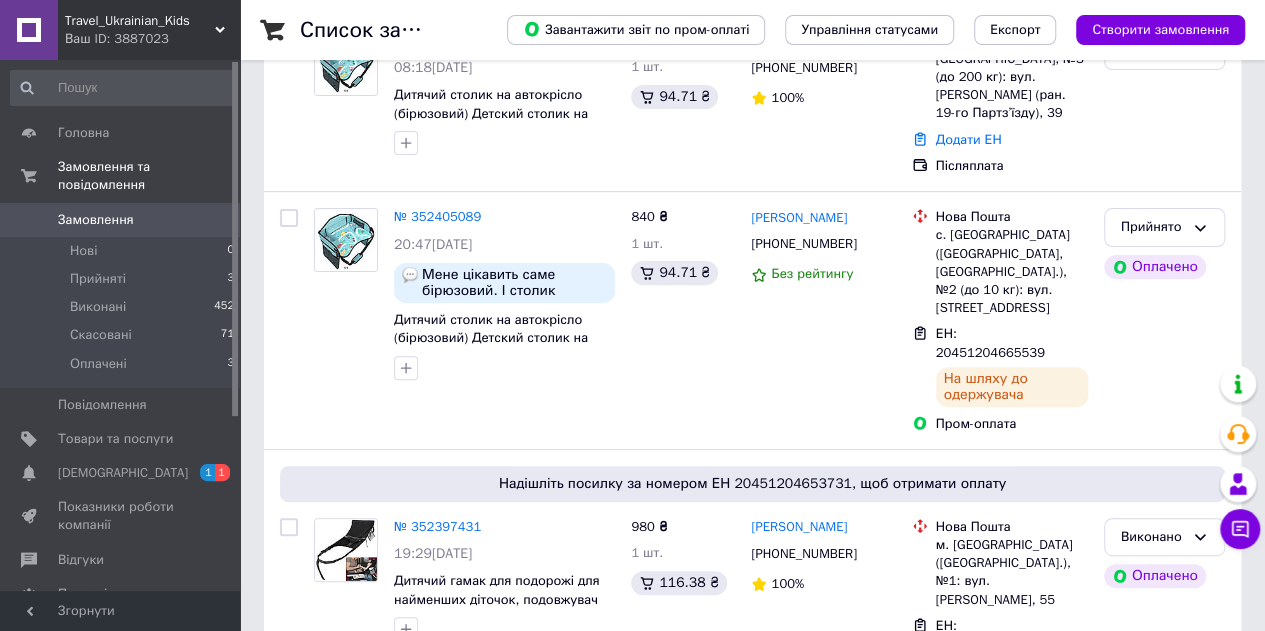 scroll, scrollTop: 100, scrollLeft: 0, axis: vertical 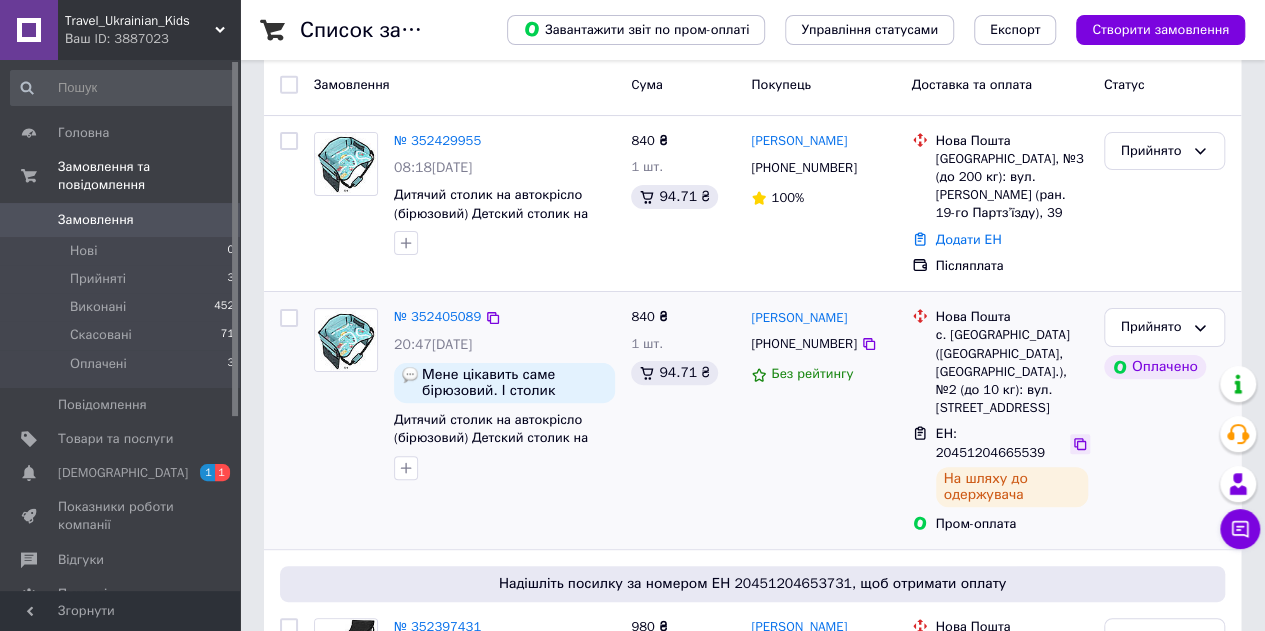 click 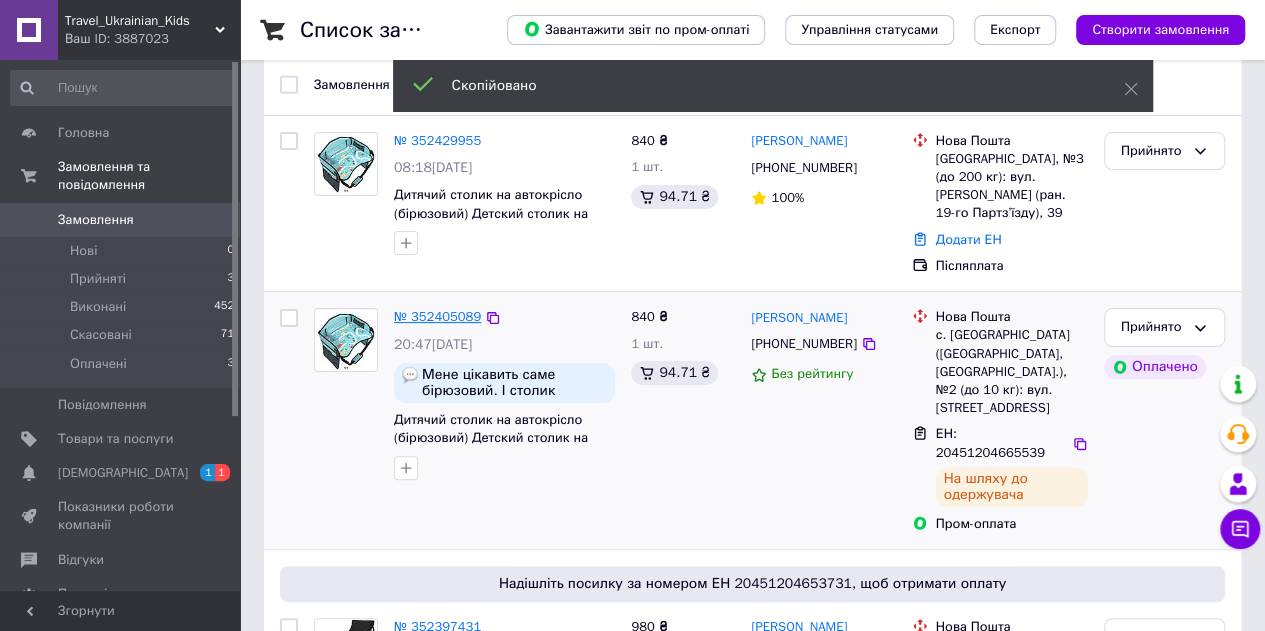 click on "№ 352405089" at bounding box center (437, 316) 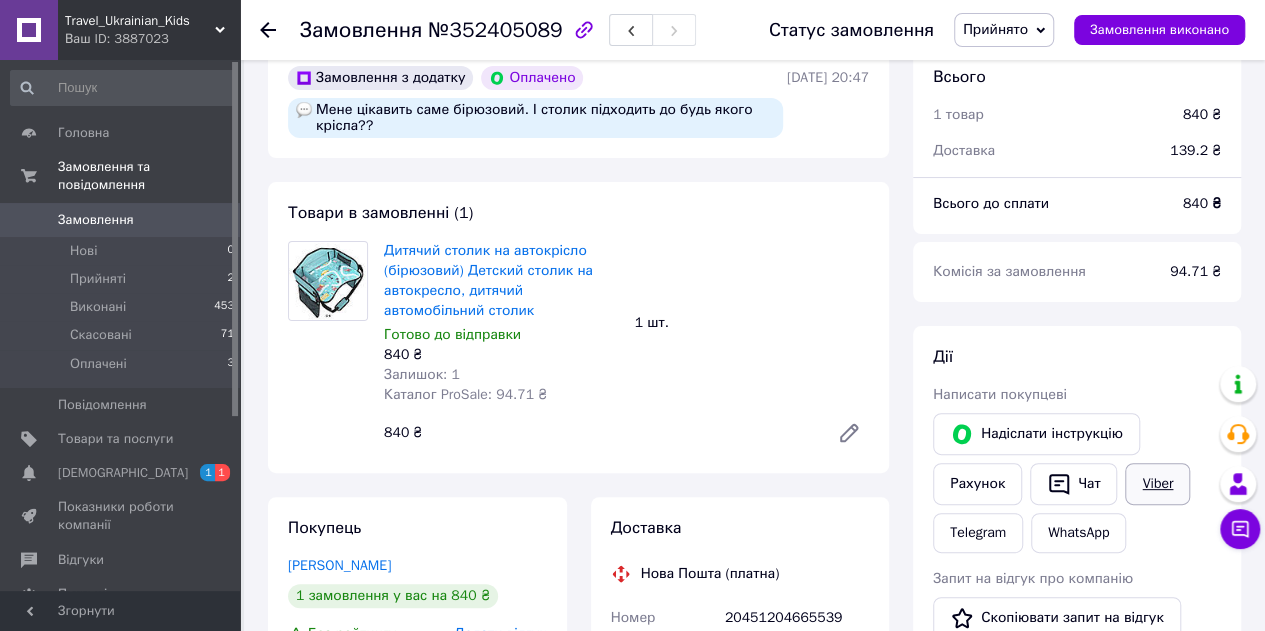click on "Viber" at bounding box center (1157, 484) 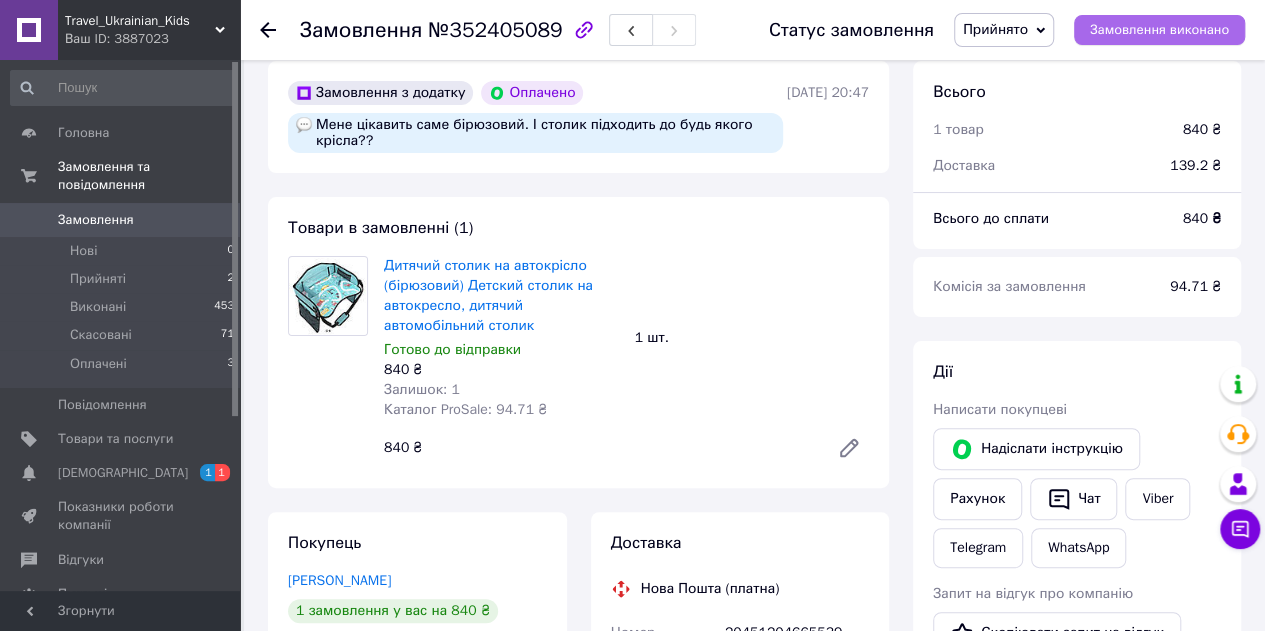 scroll, scrollTop: 0, scrollLeft: 0, axis: both 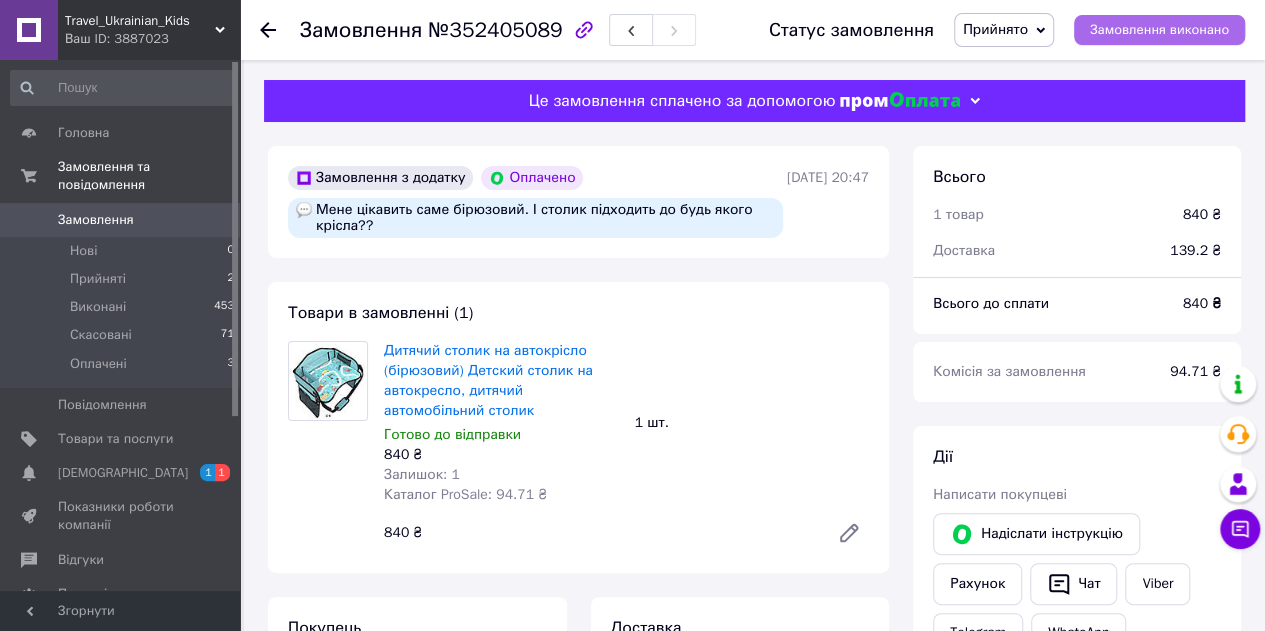 click on "Замовлення виконано" at bounding box center [1159, 30] 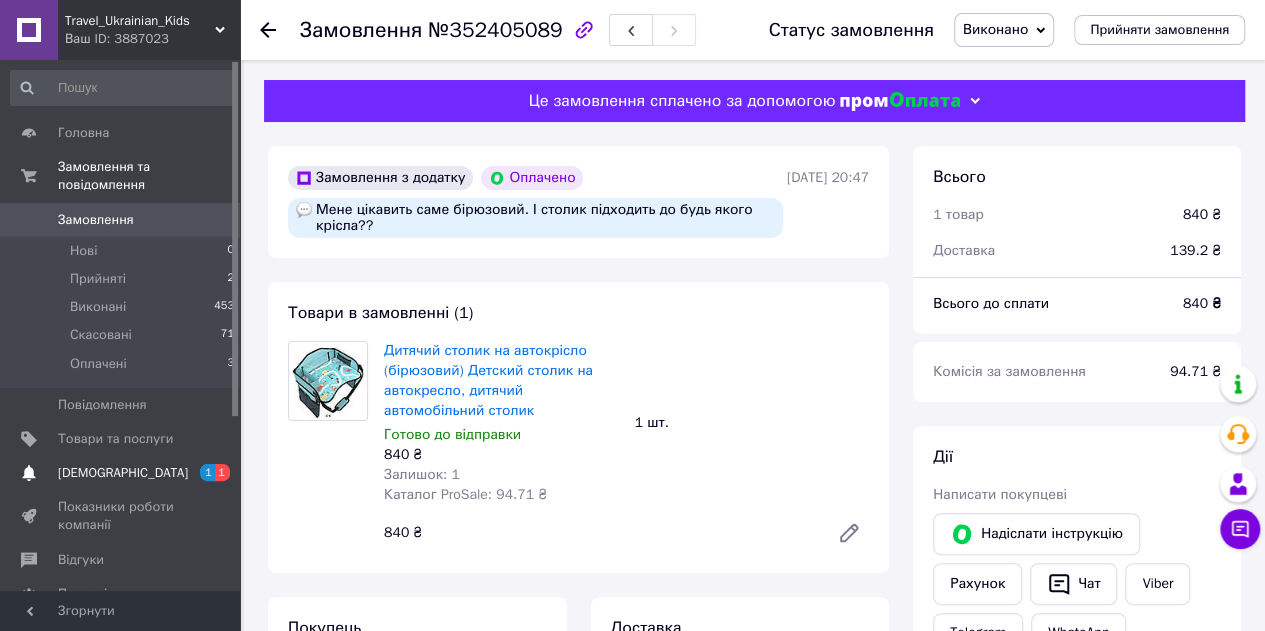 click on "[DEMOGRAPHIC_DATA]" at bounding box center [123, 473] 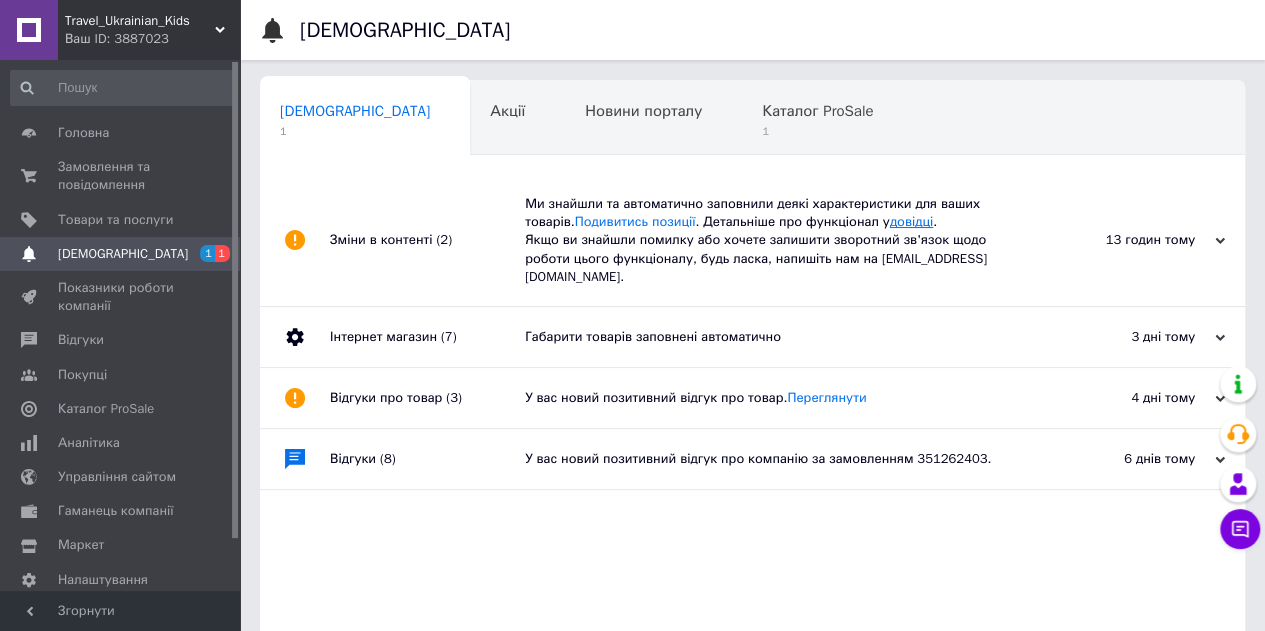 click on "довідці" at bounding box center (911, 221) 